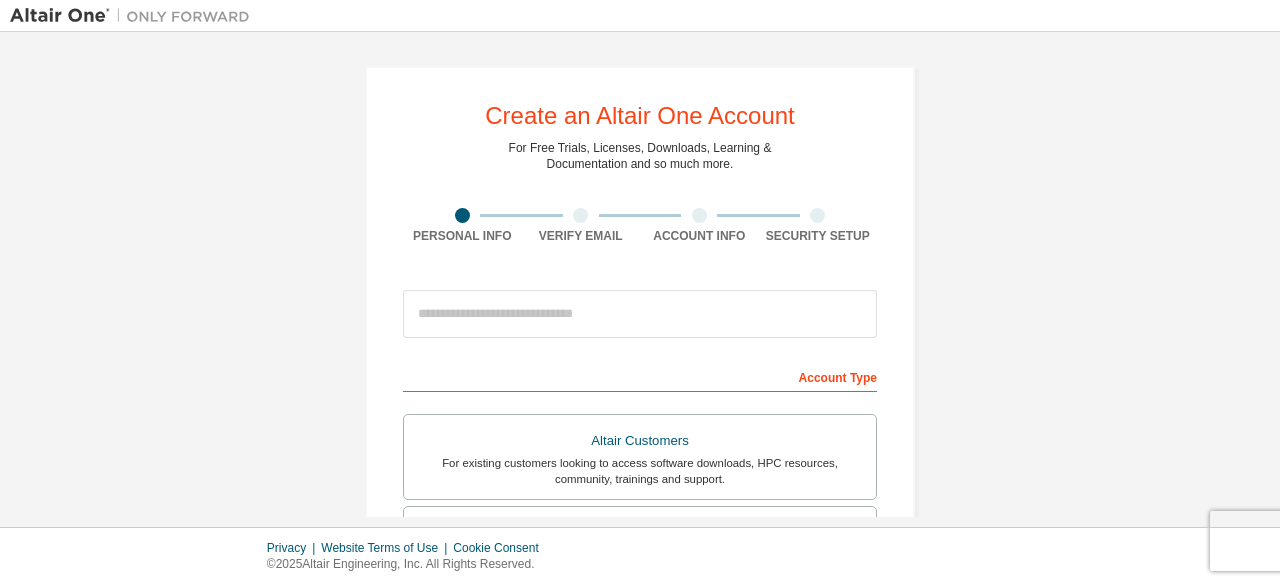 scroll, scrollTop: 0, scrollLeft: 0, axis: both 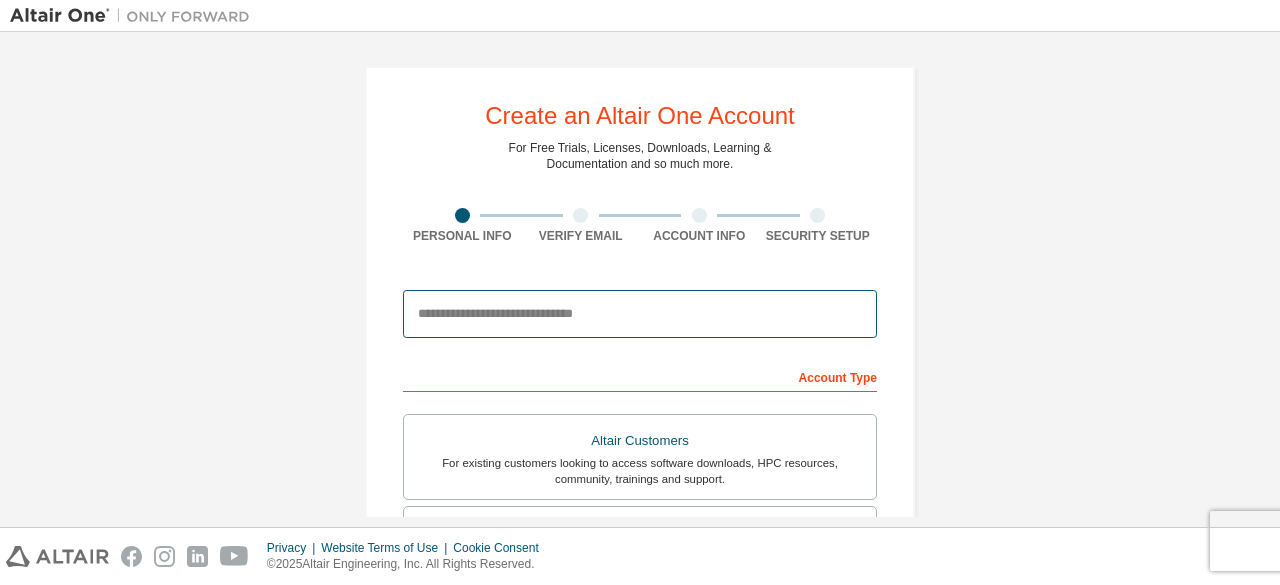 click at bounding box center [640, 314] 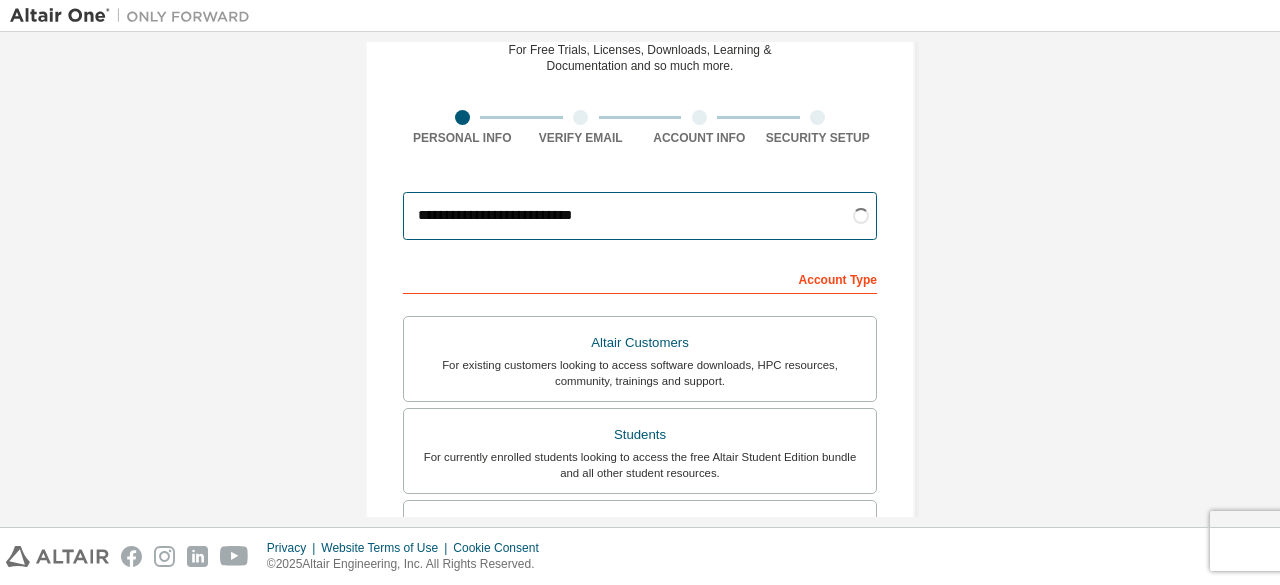scroll, scrollTop: 126, scrollLeft: 0, axis: vertical 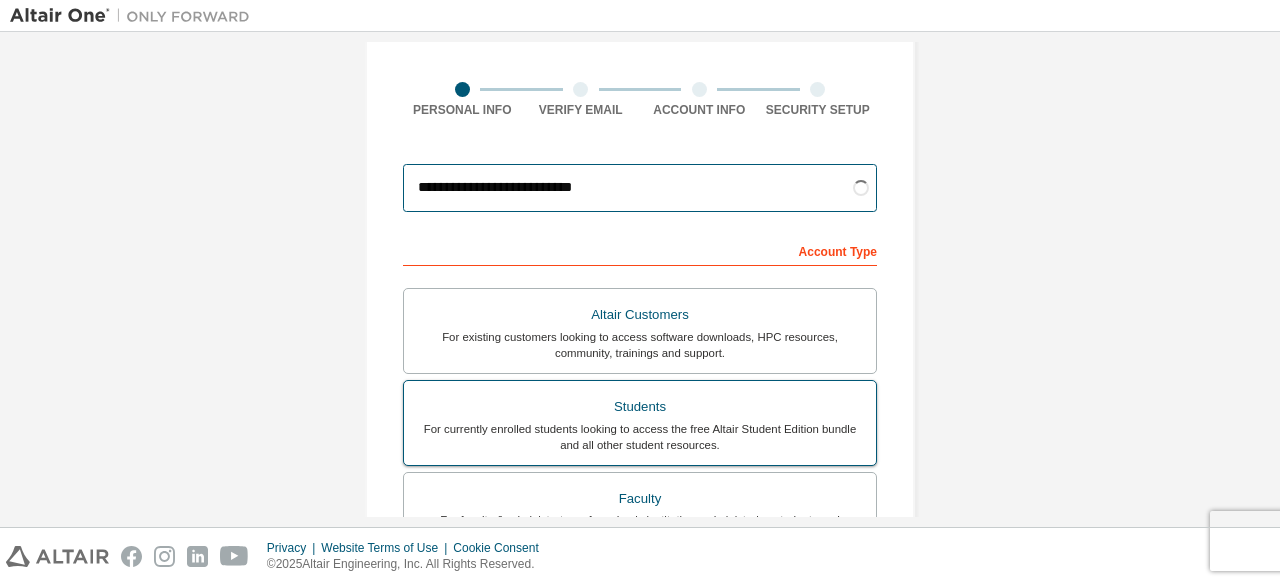 type on "**********" 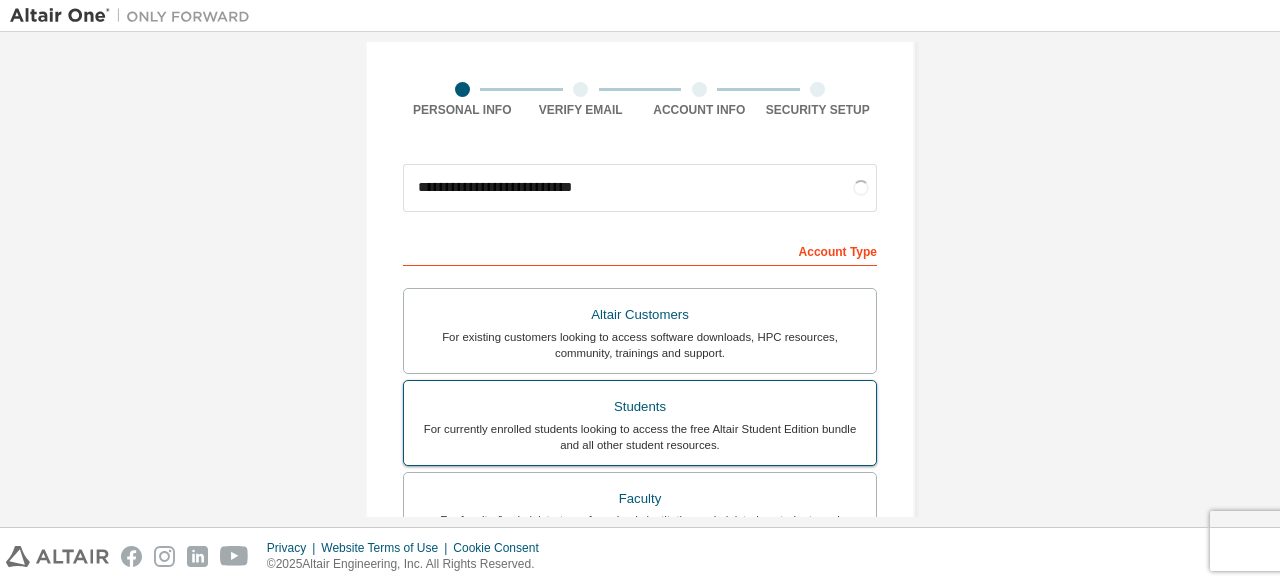 click on "Students" at bounding box center [640, 407] 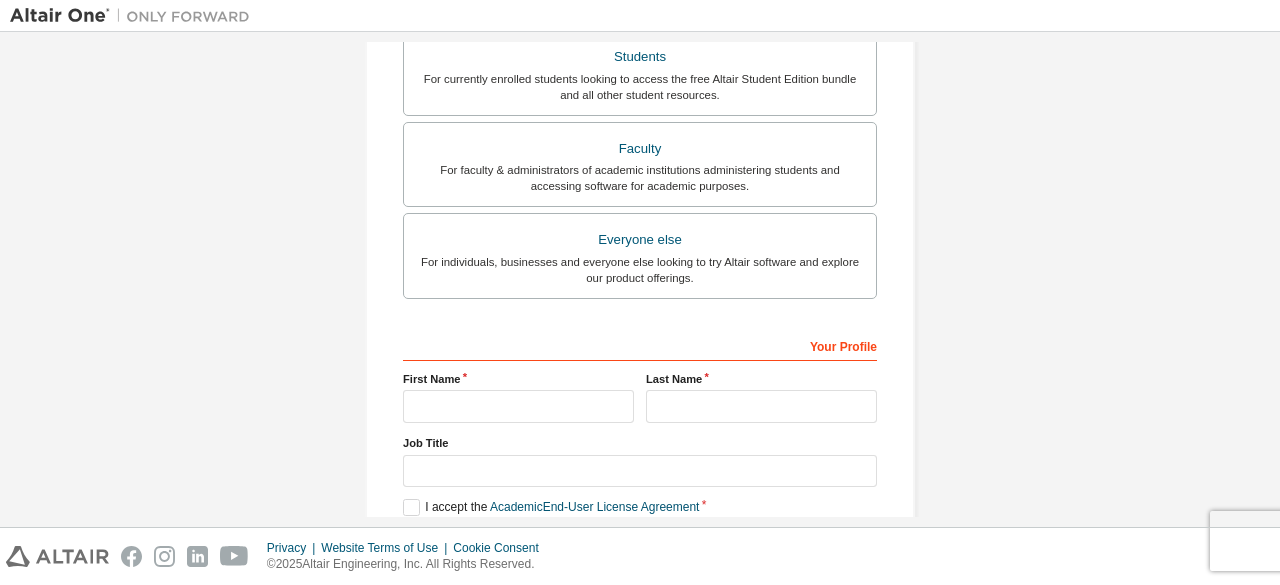 scroll, scrollTop: 578, scrollLeft: 0, axis: vertical 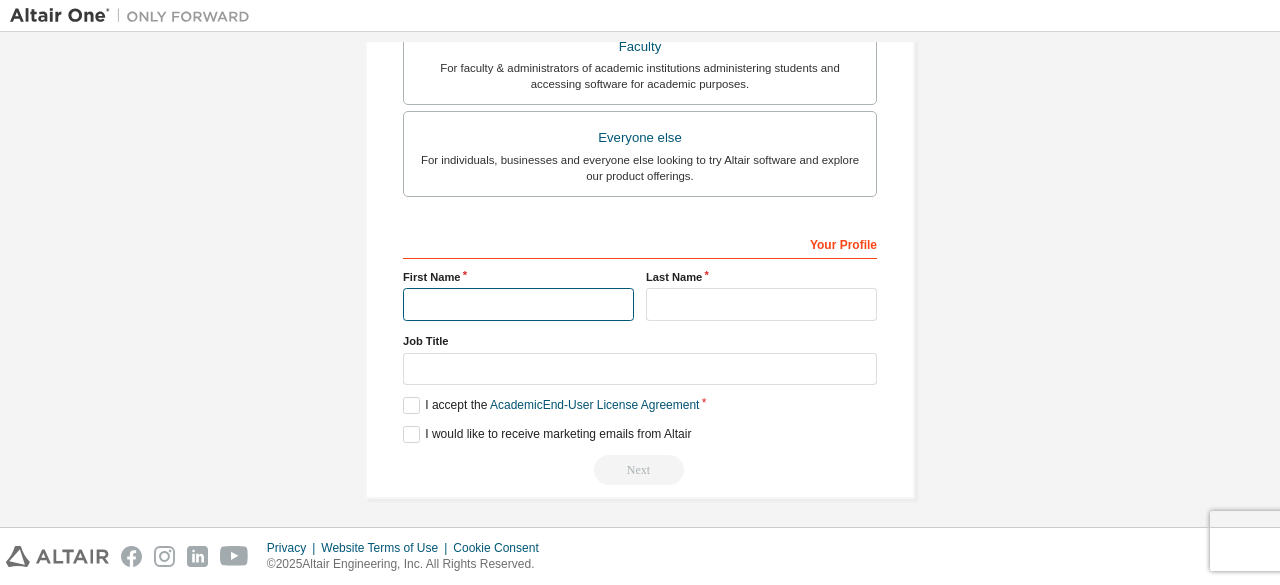 click at bounding box center [518, 304] 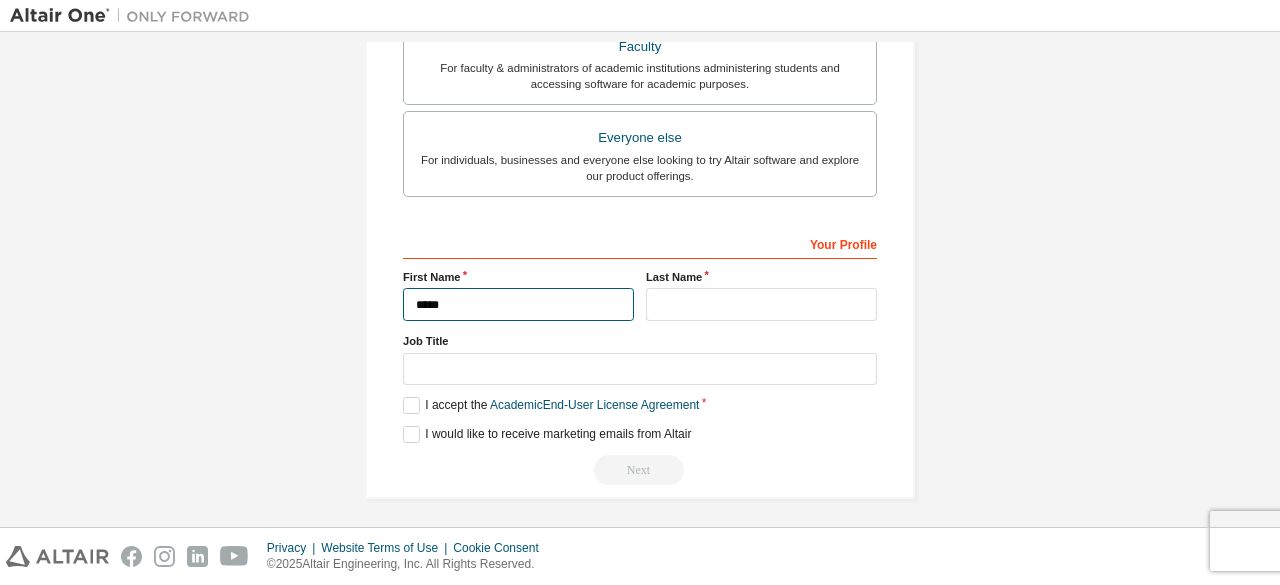 type on "*****" 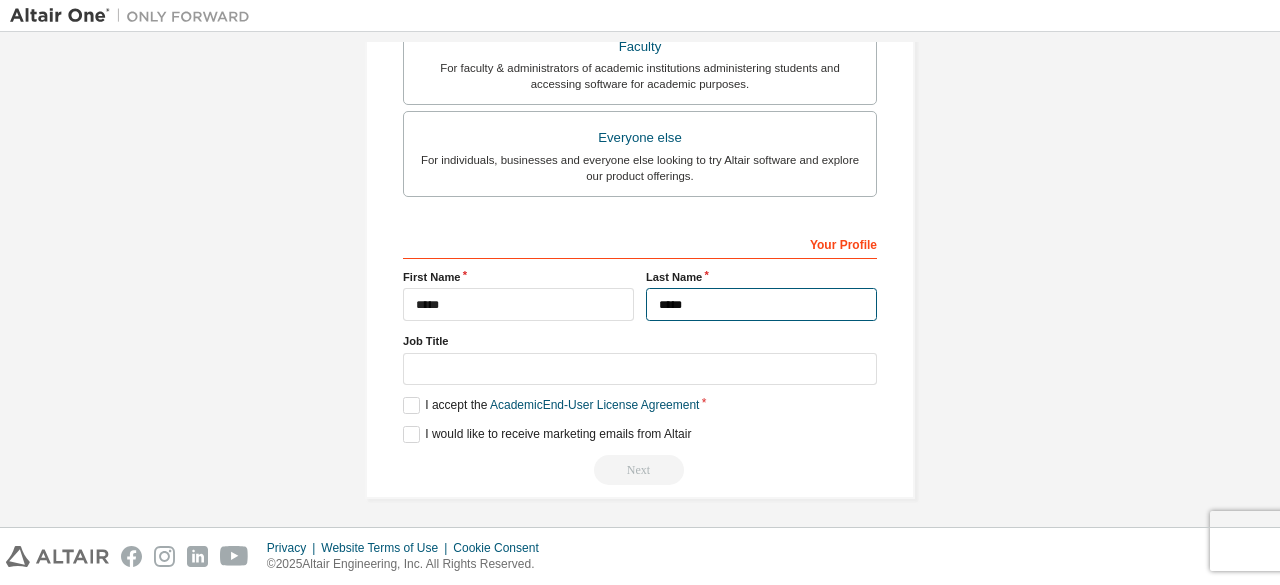 type on "*****" 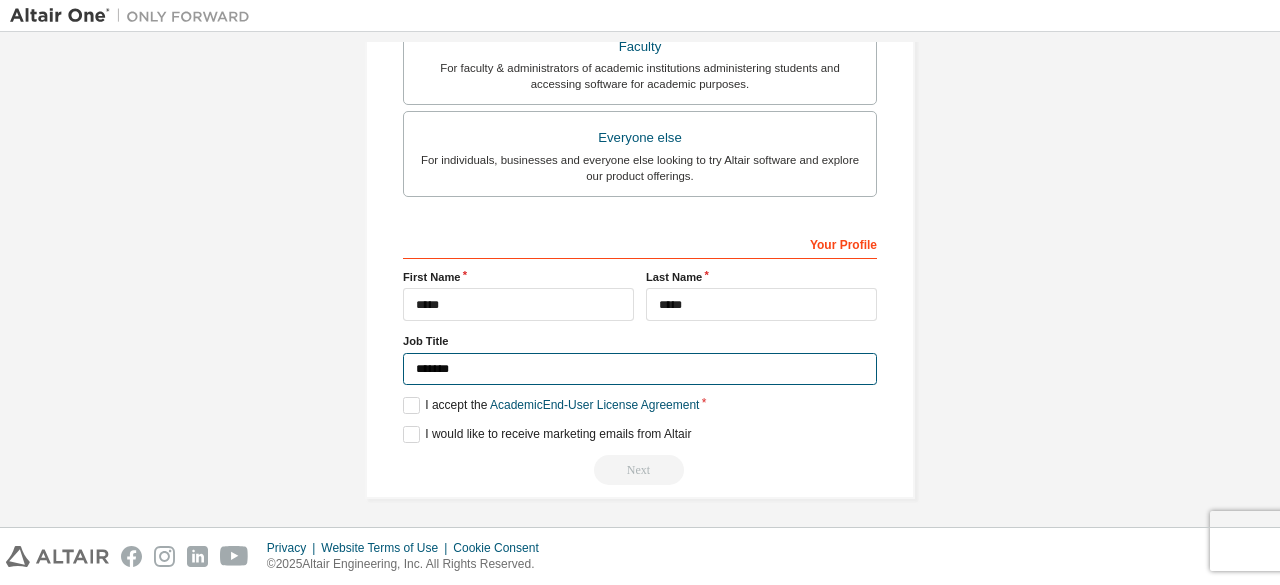 type on "*******" 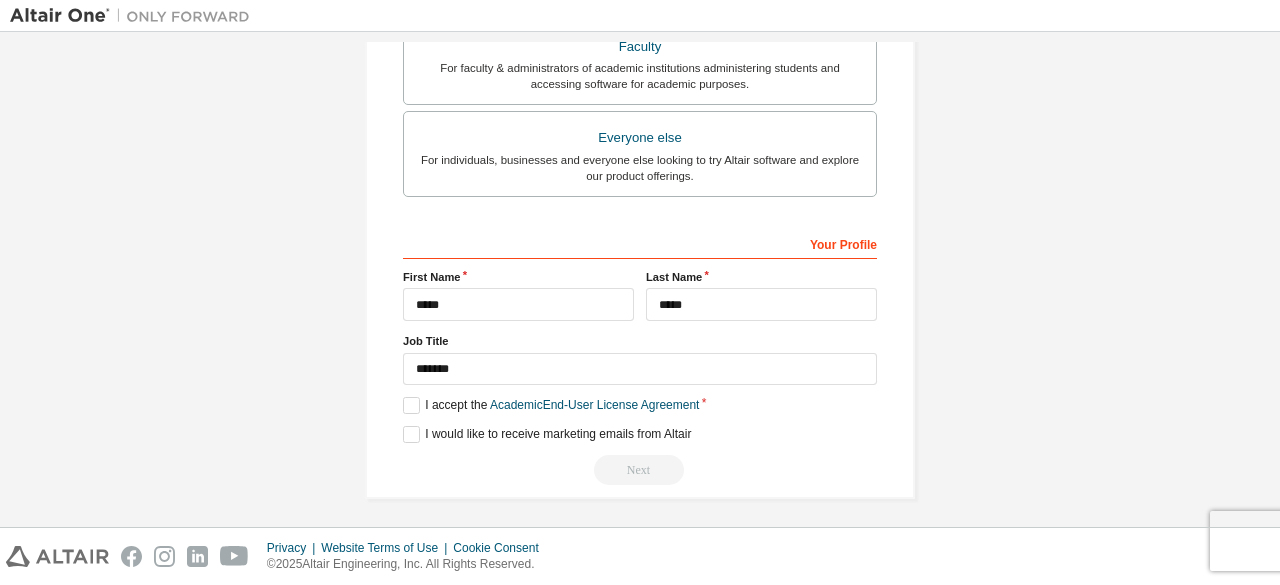 click on "Your Profile [FIRST] [LAST] [JOB] ******* Please provide [STATE] to help us route sales and support resources to you more efficiently. I accept the Academic End-User License Agreement I would like to receive marketing emails from Altair Next" at bounding box center [640, 356] 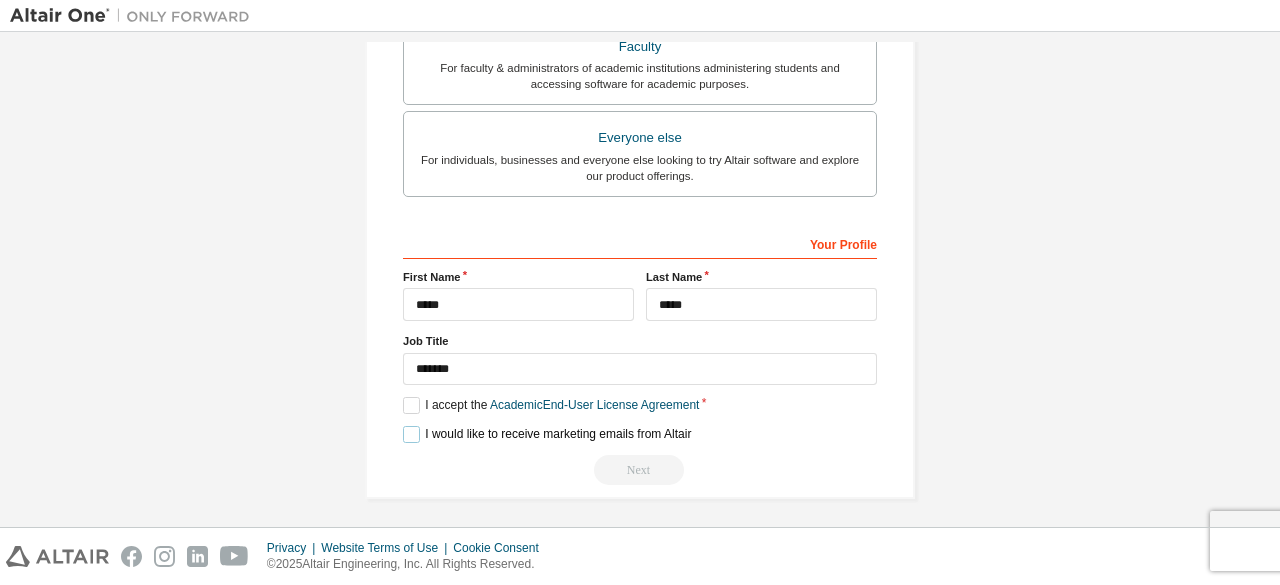 click on "I would like to receive marketing emails from Altair" at bounding box center (547, 434) 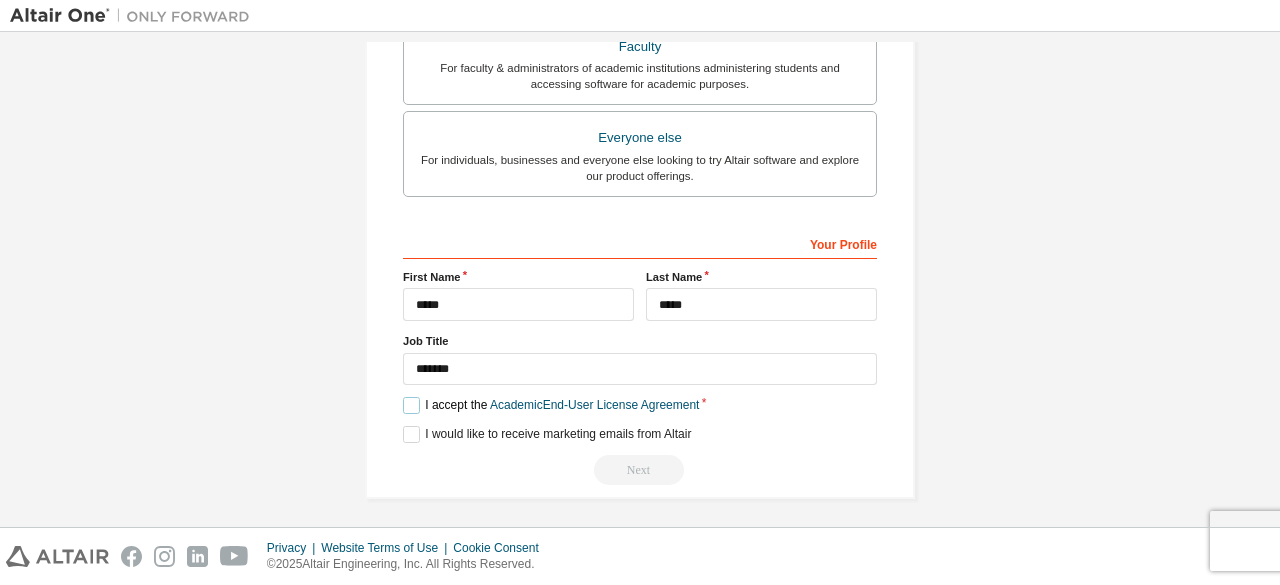 click on "I accept the   Academic   End-User License Agreement" at bounding box center (551, 405) 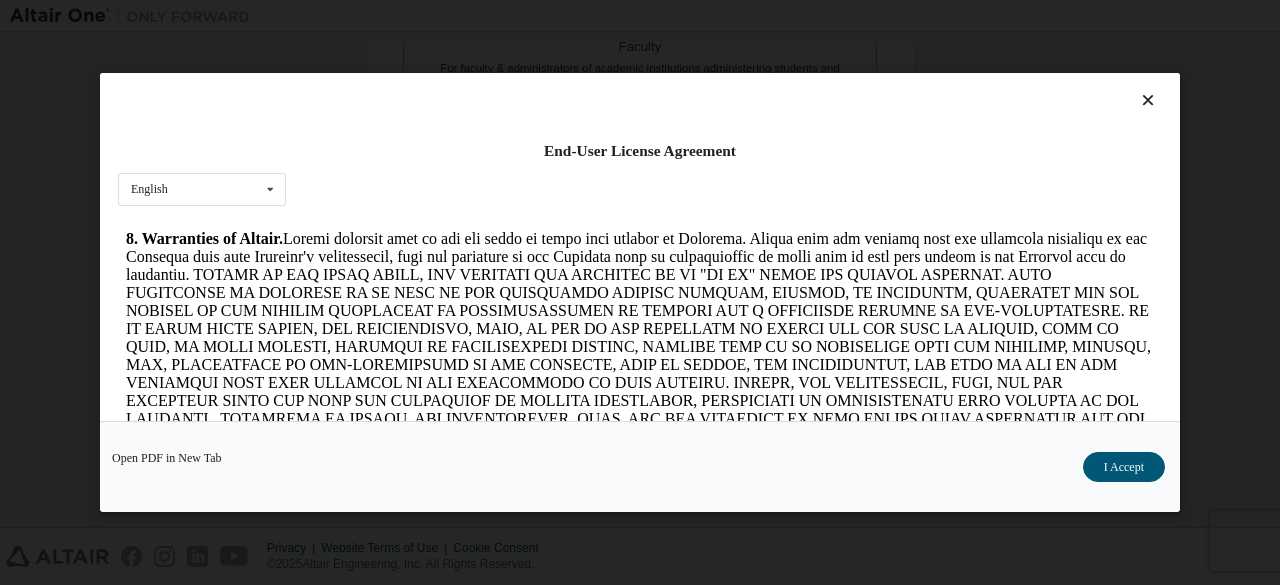 scroll, scrollTop: 2273, scrollLeft: 0, axis: vertical 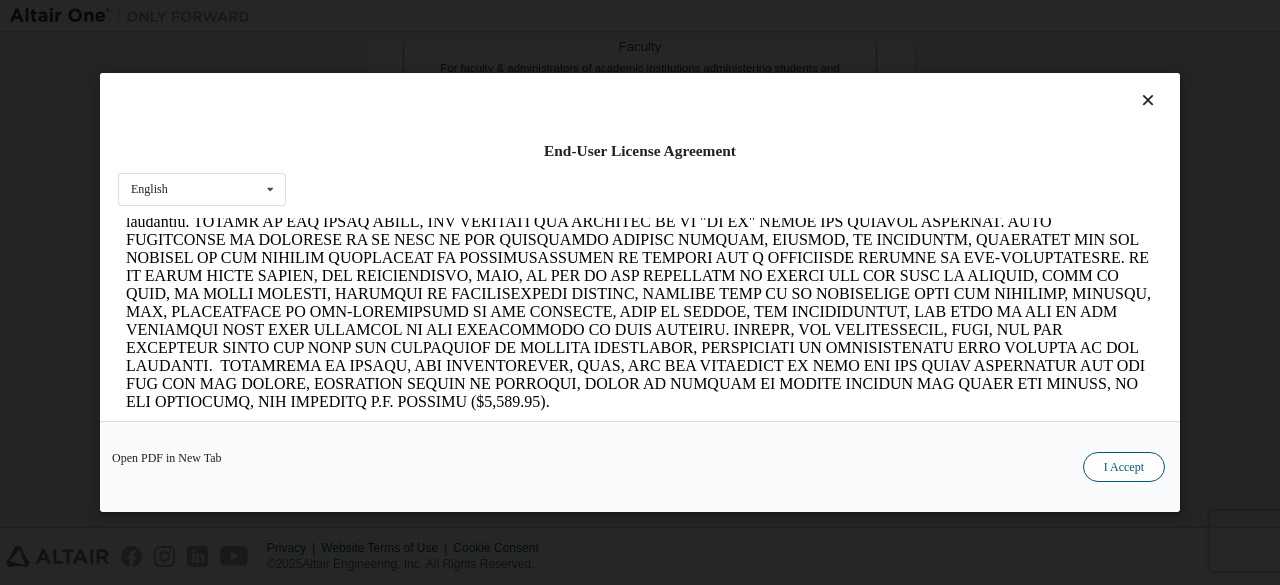 click on "I Accept" at bounding box center [1124, 467] 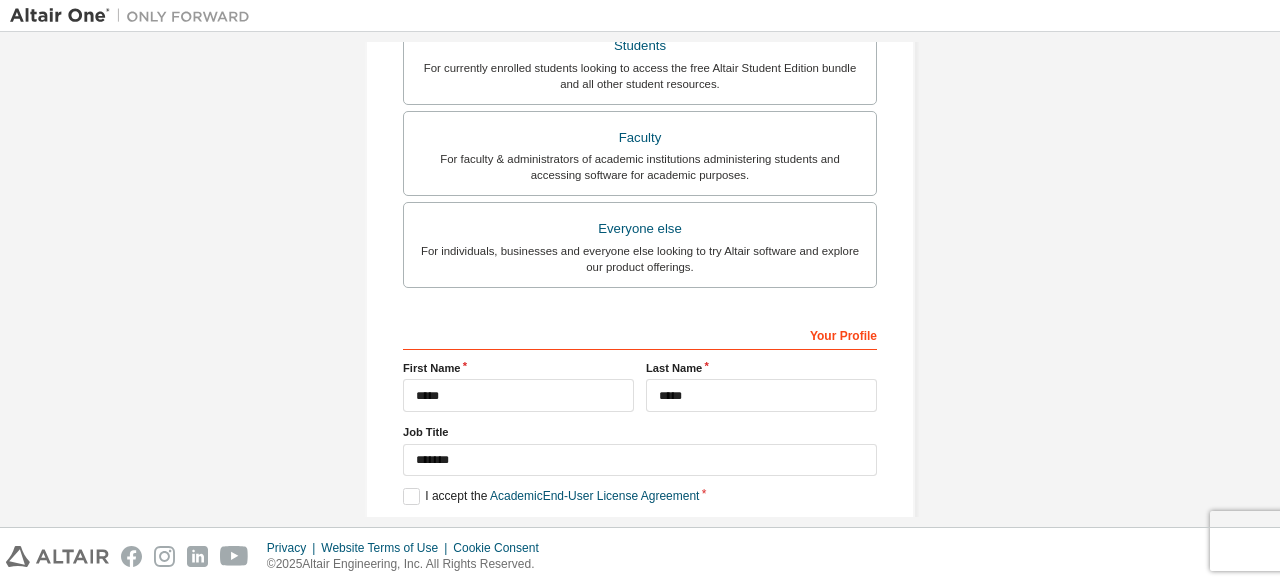scroll, scrollTop: 562, scrollLeft: 0, axis: vertical 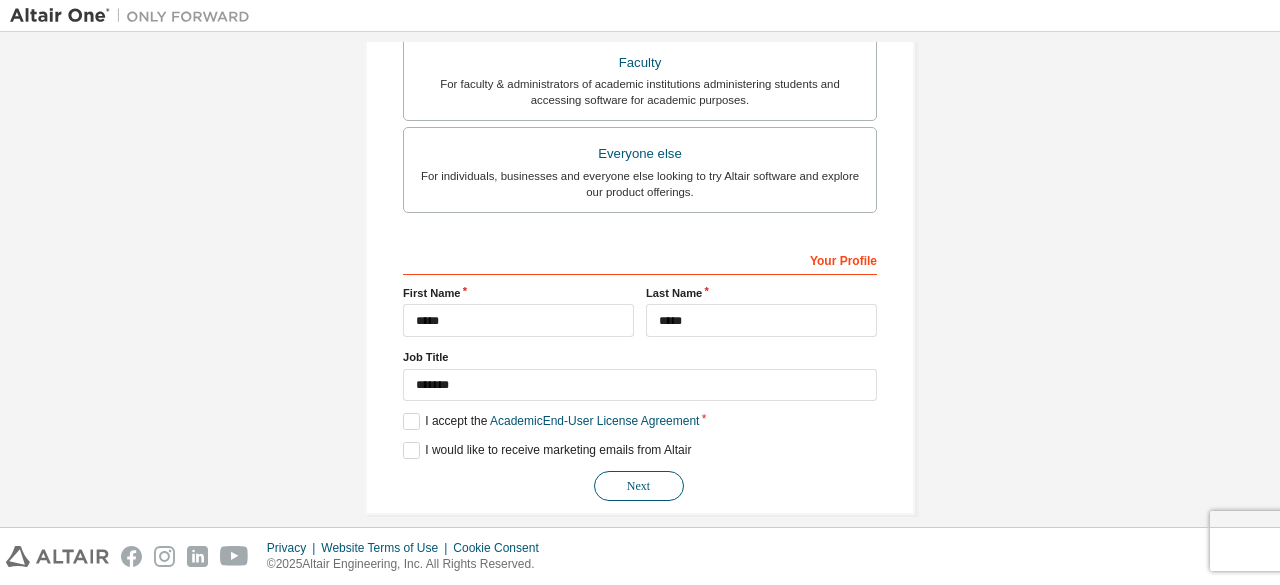 click on "Next" at bounding box center [639, 486] 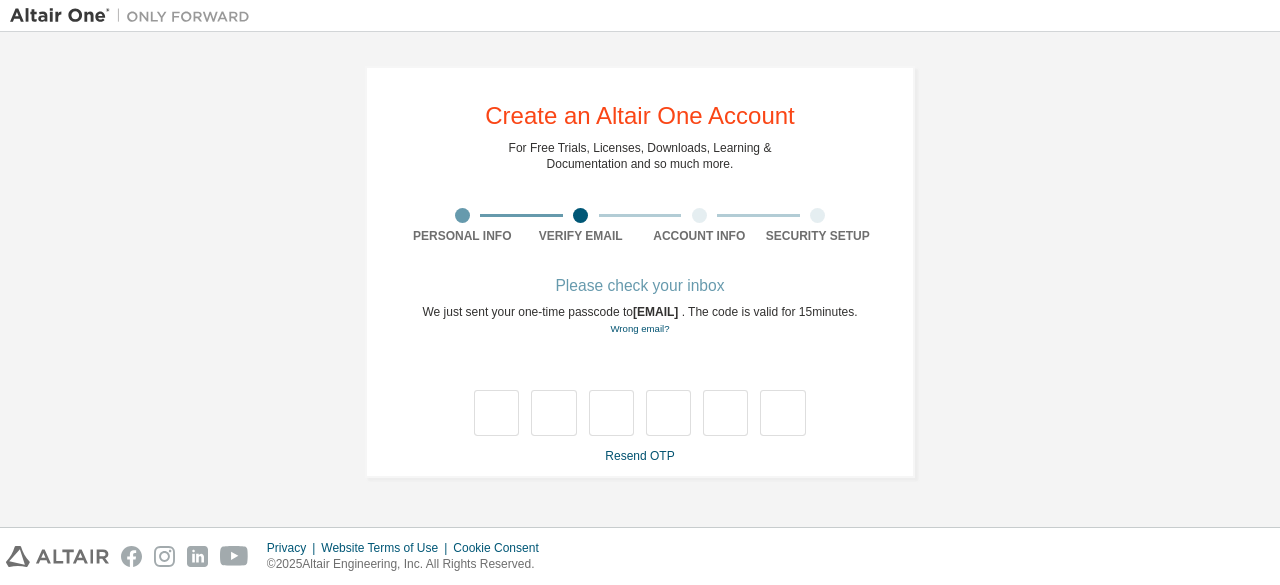 scroll, scrollTop: 0, scrollLeft: 0, axis: both 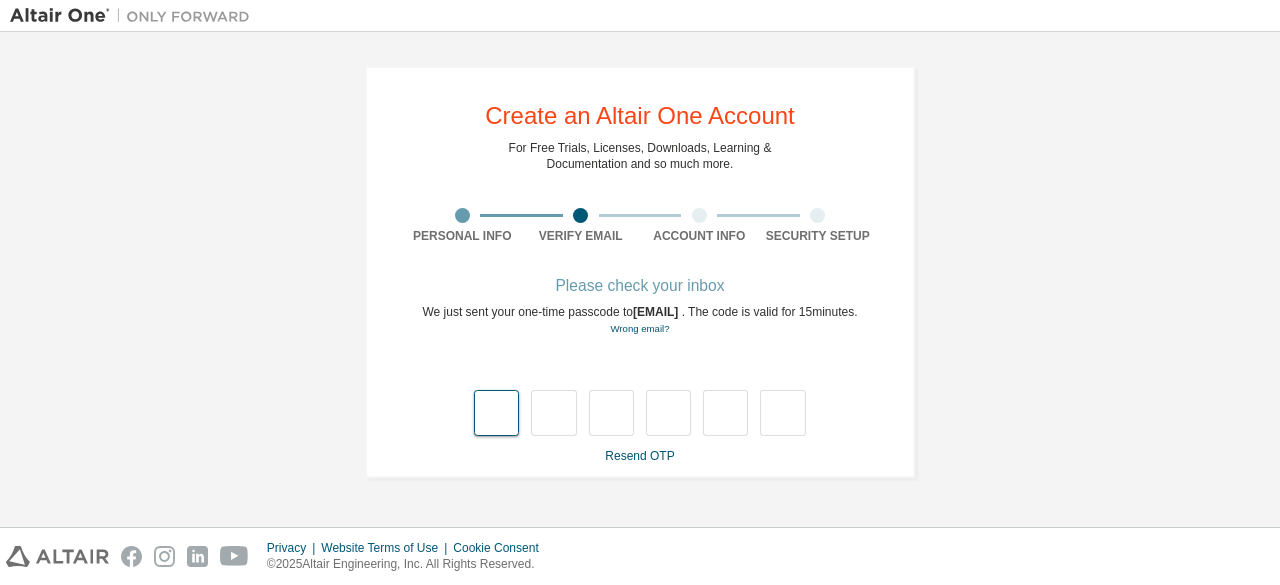 type on "*" 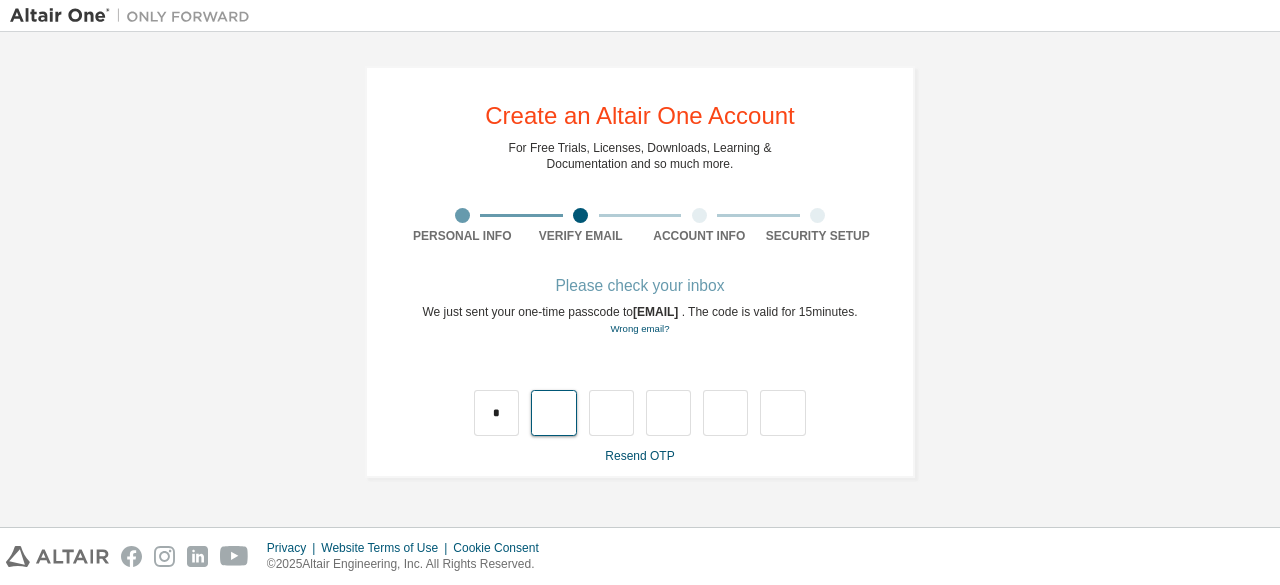 type on "*" 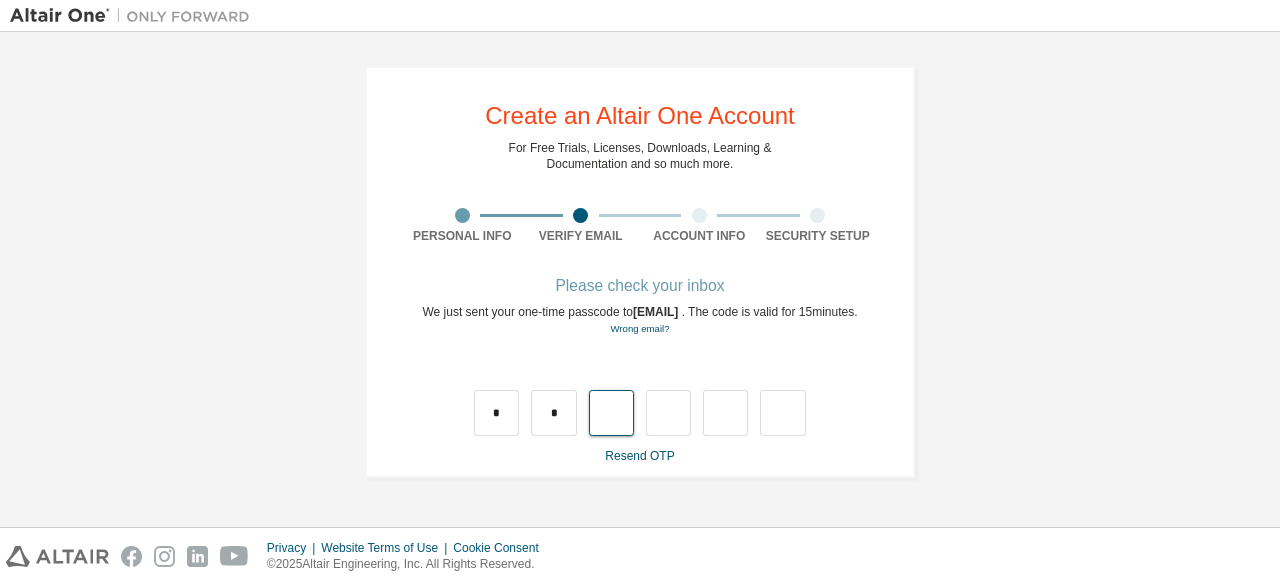 type on "*" 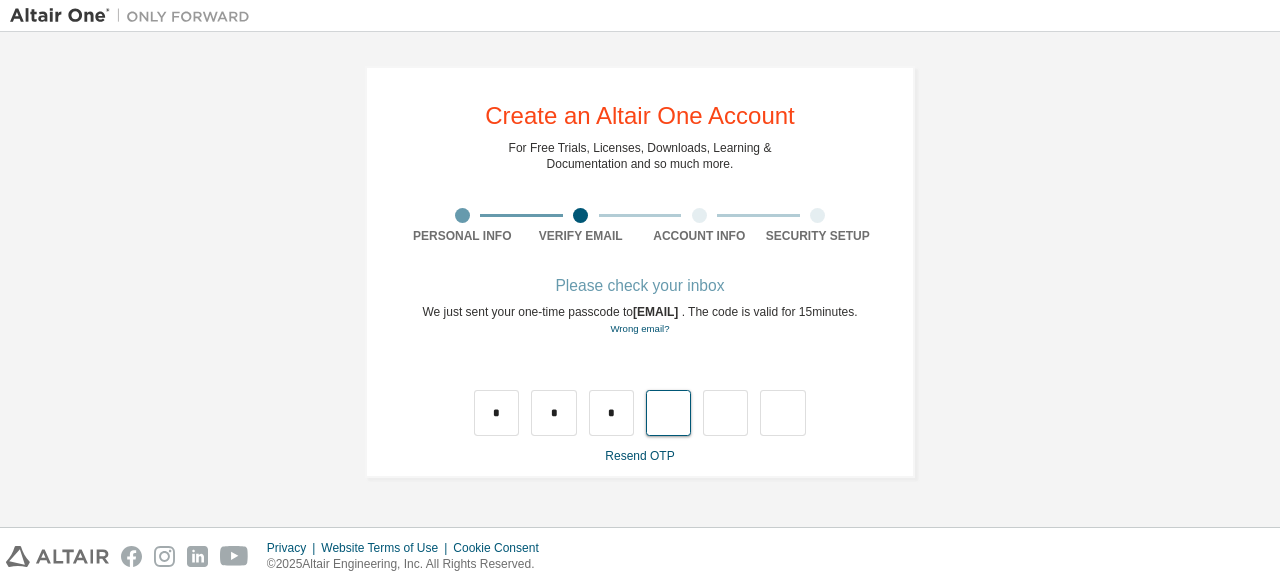 type on "*" 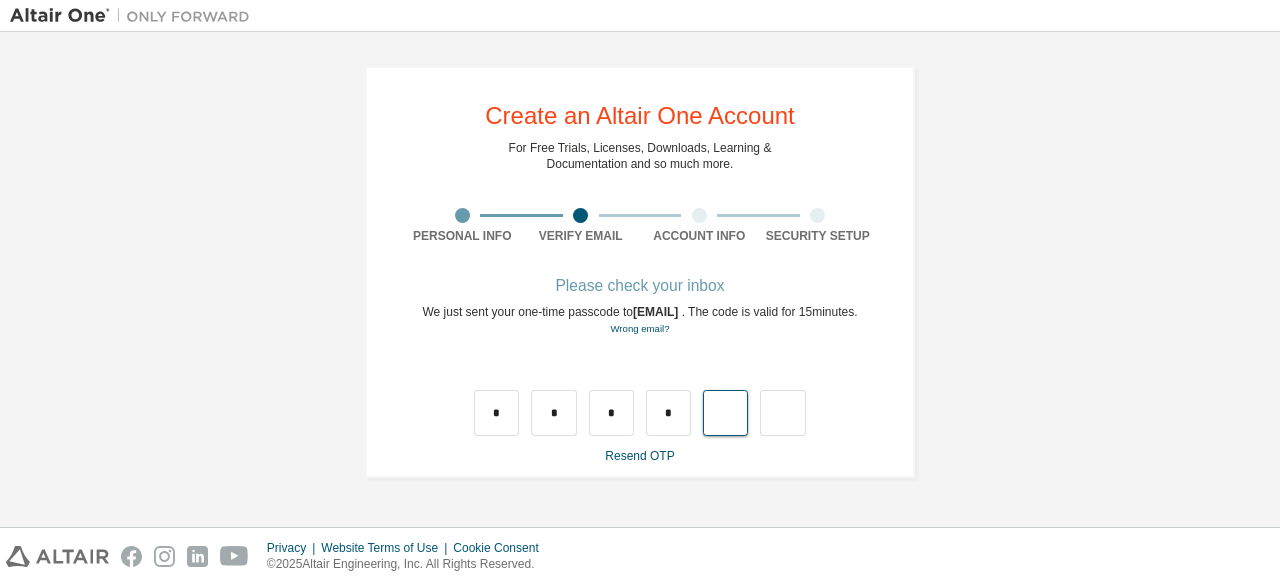 type on "*" 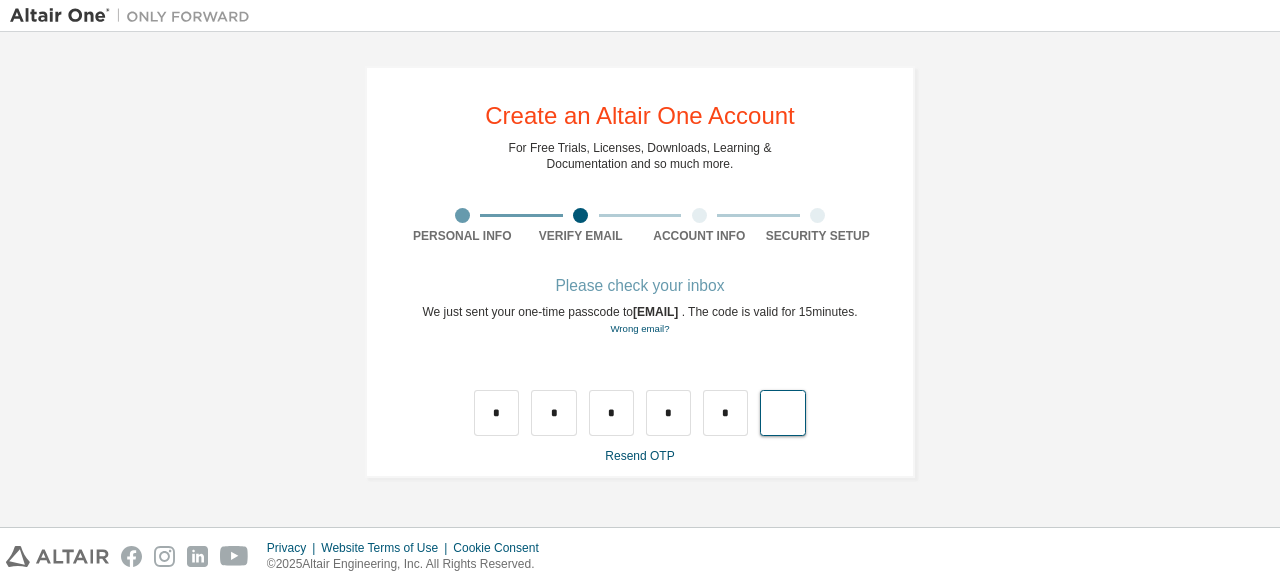 type on "*" 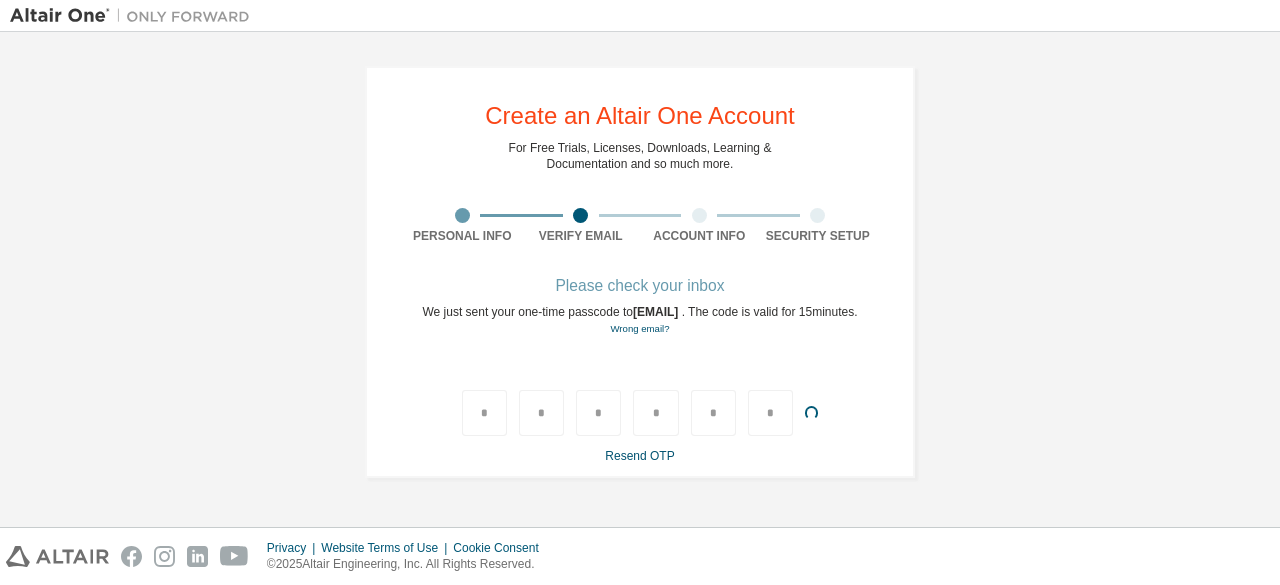 type 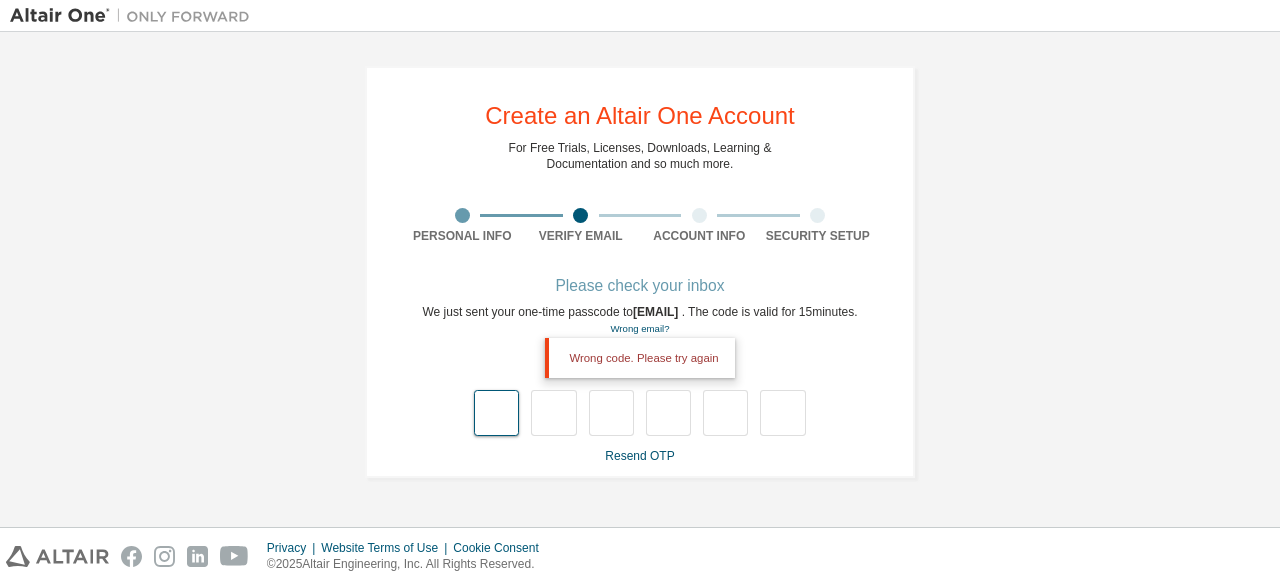 click at bounding box center (496, 413) 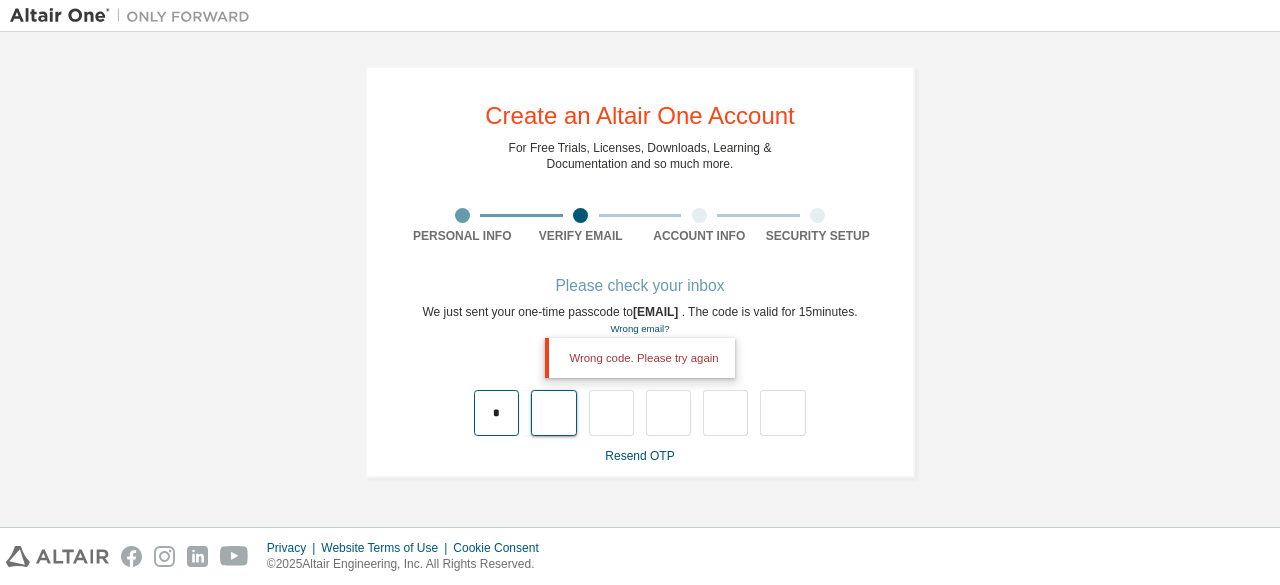 type on "*" 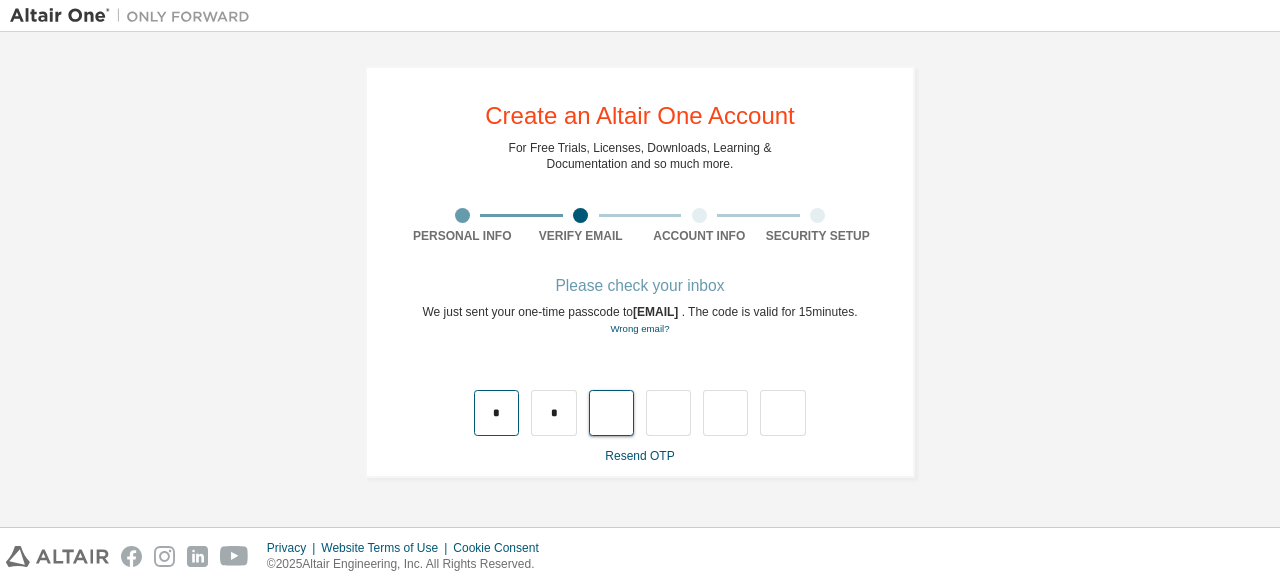 type on "*" 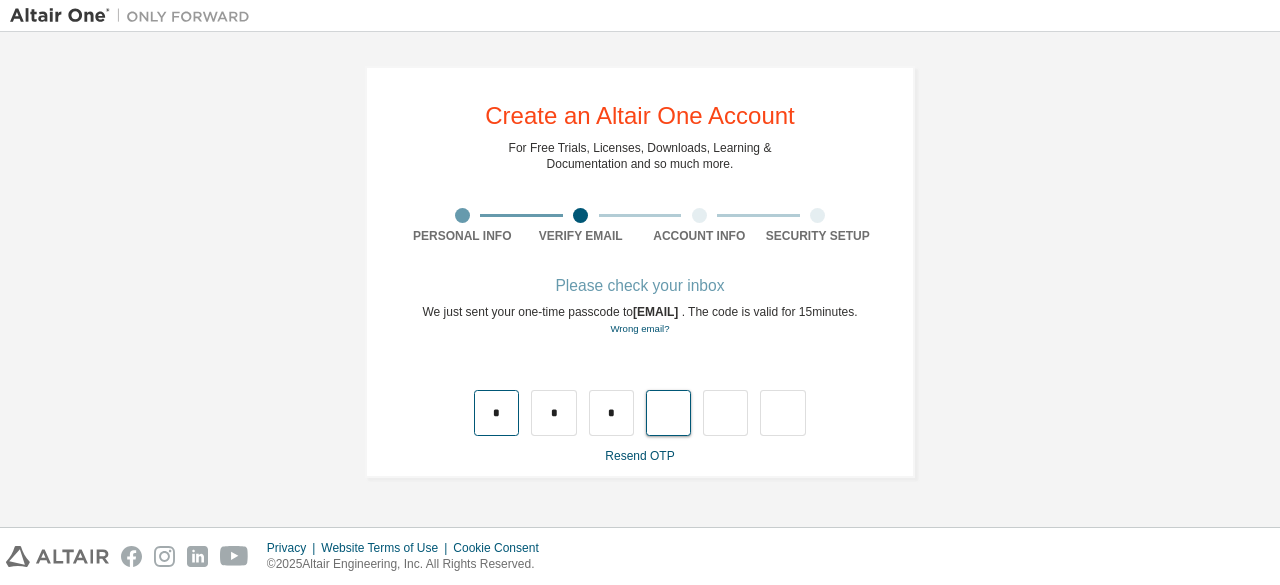 type on "*" 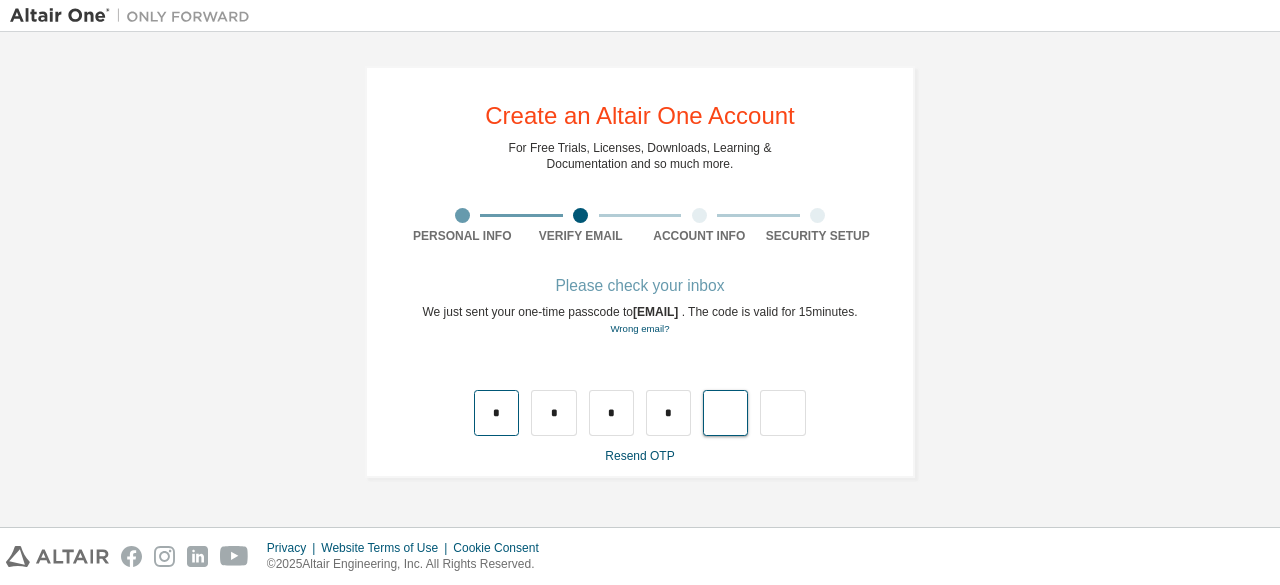 type on "*" 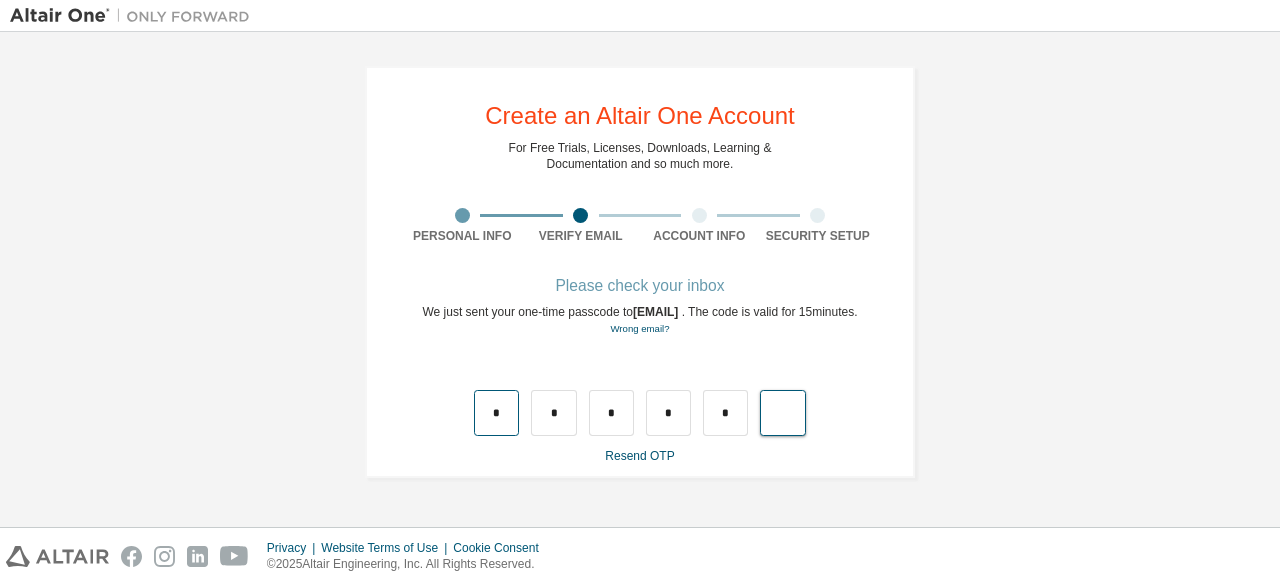 type on "*" 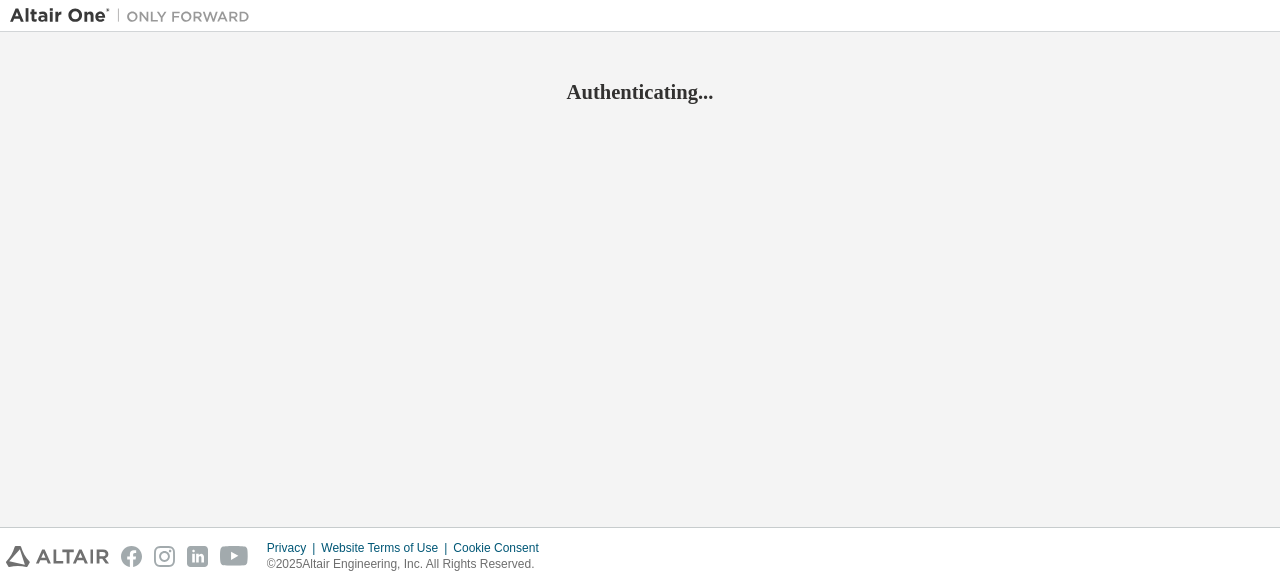 scroll, scrollTop: 0, scrollLeft: 0, axis: both 